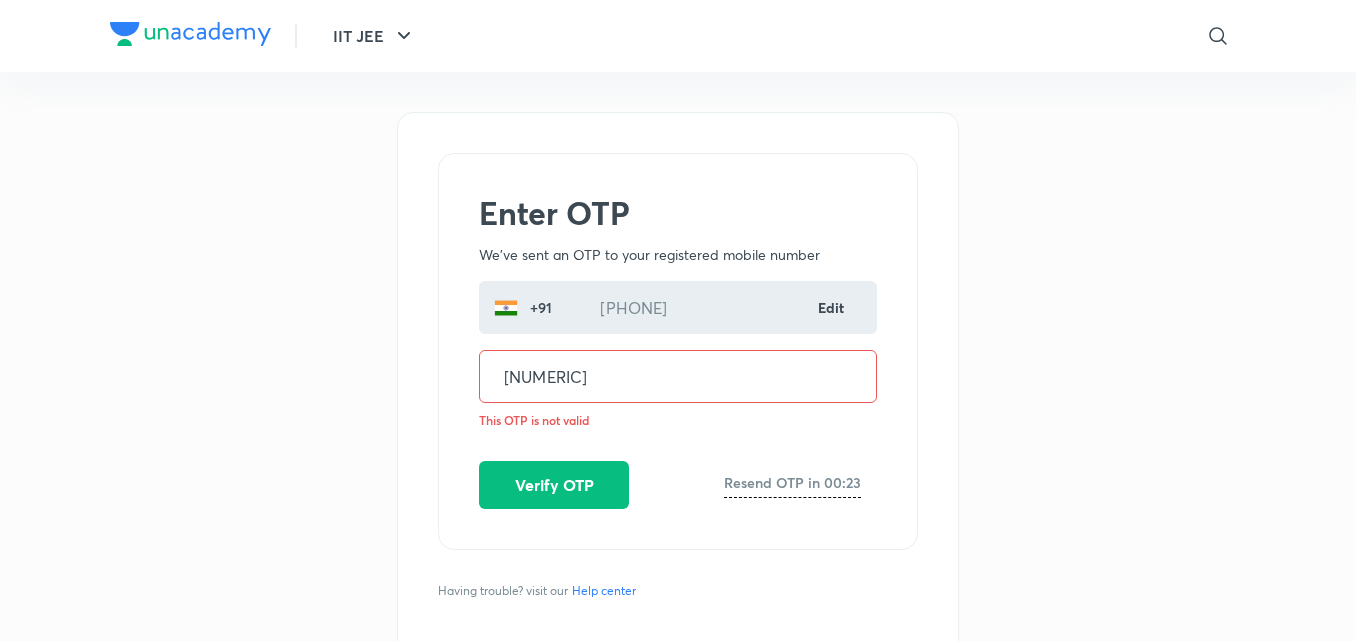 scroll, scrollTop: 0, scrollLeft: 0, axis: both 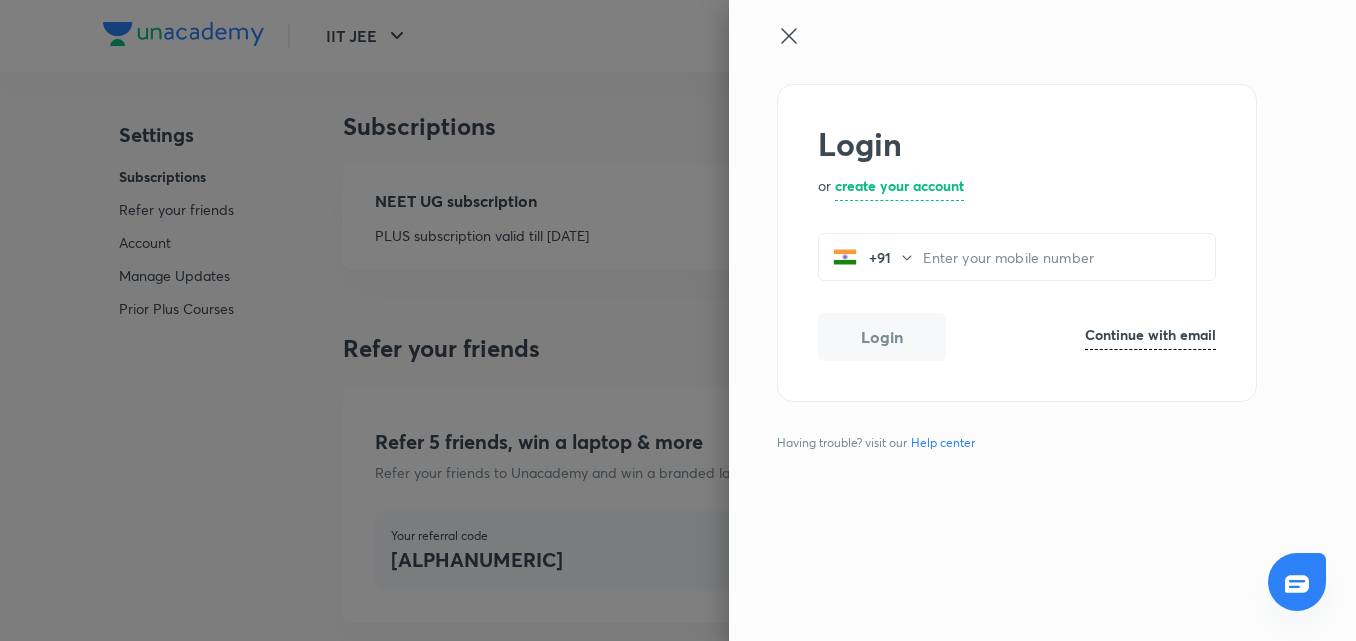 click at bounding box center [1009, 54] 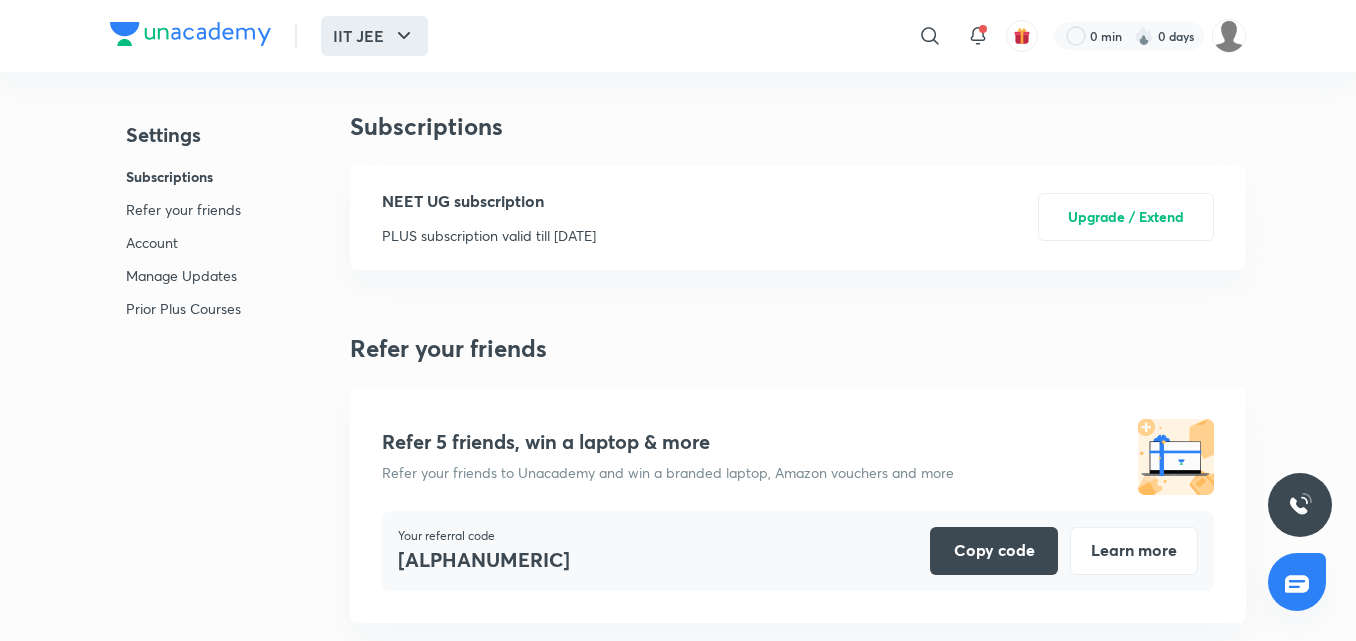 click 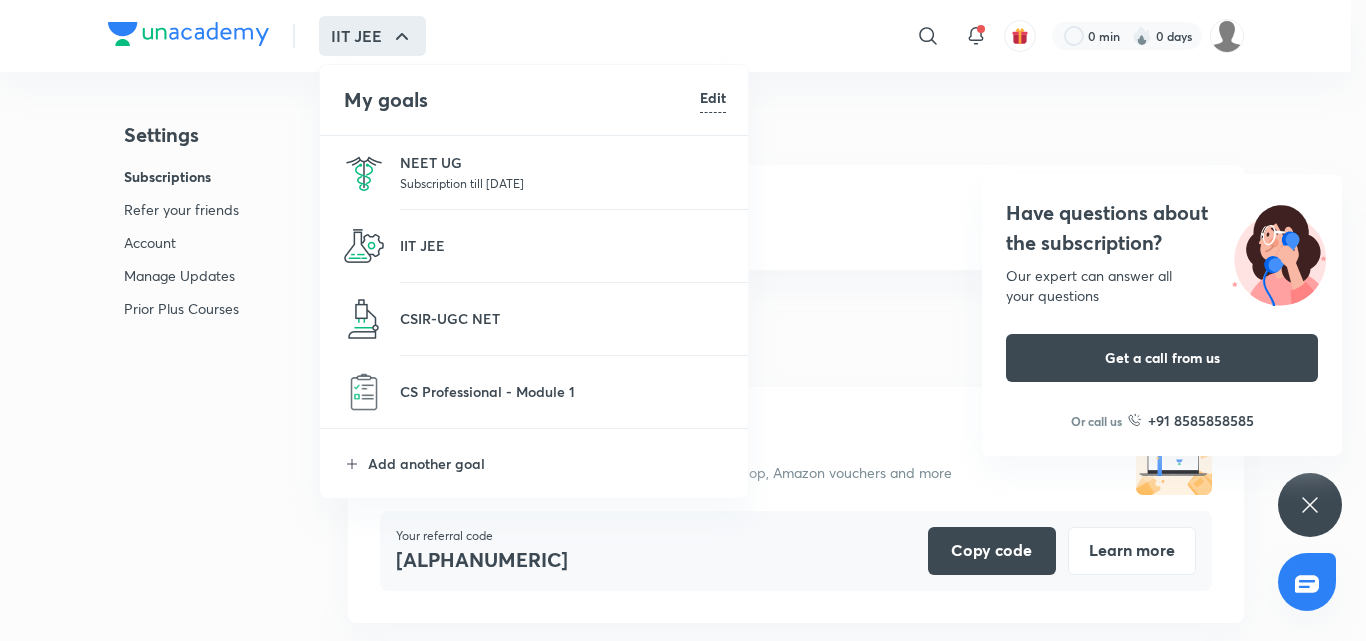 click on "Subscription till 6 Jul 2026" at bounding box center [563, 183] 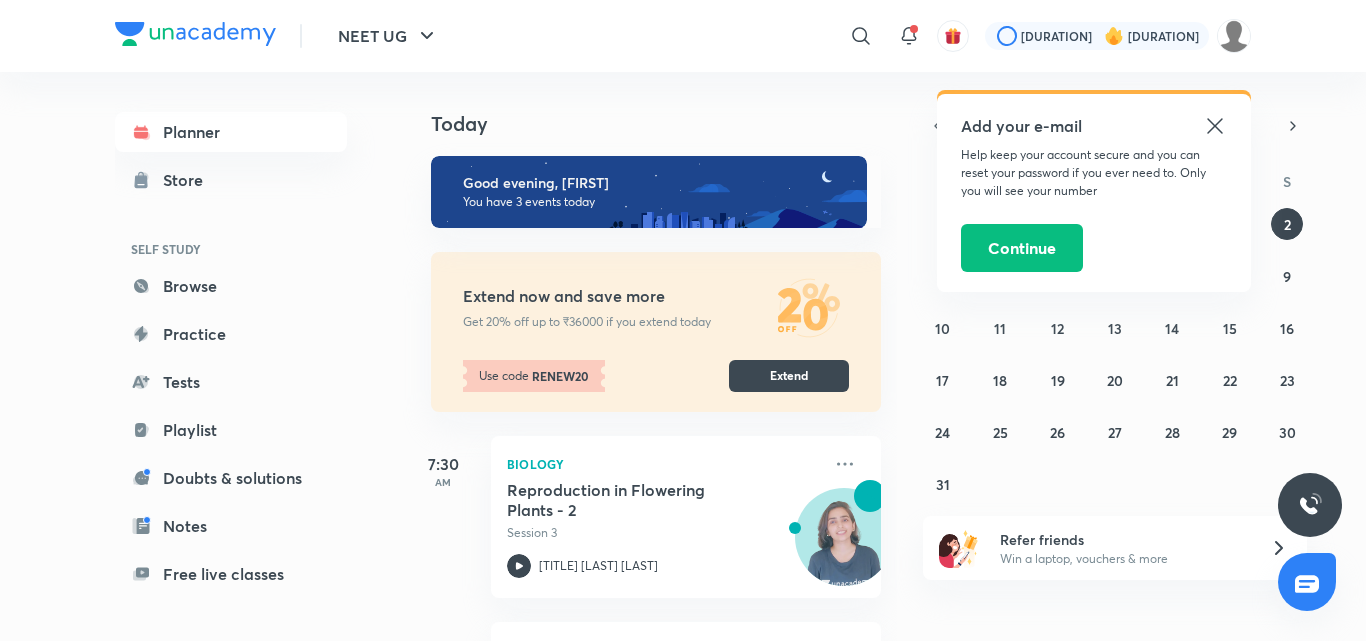 click 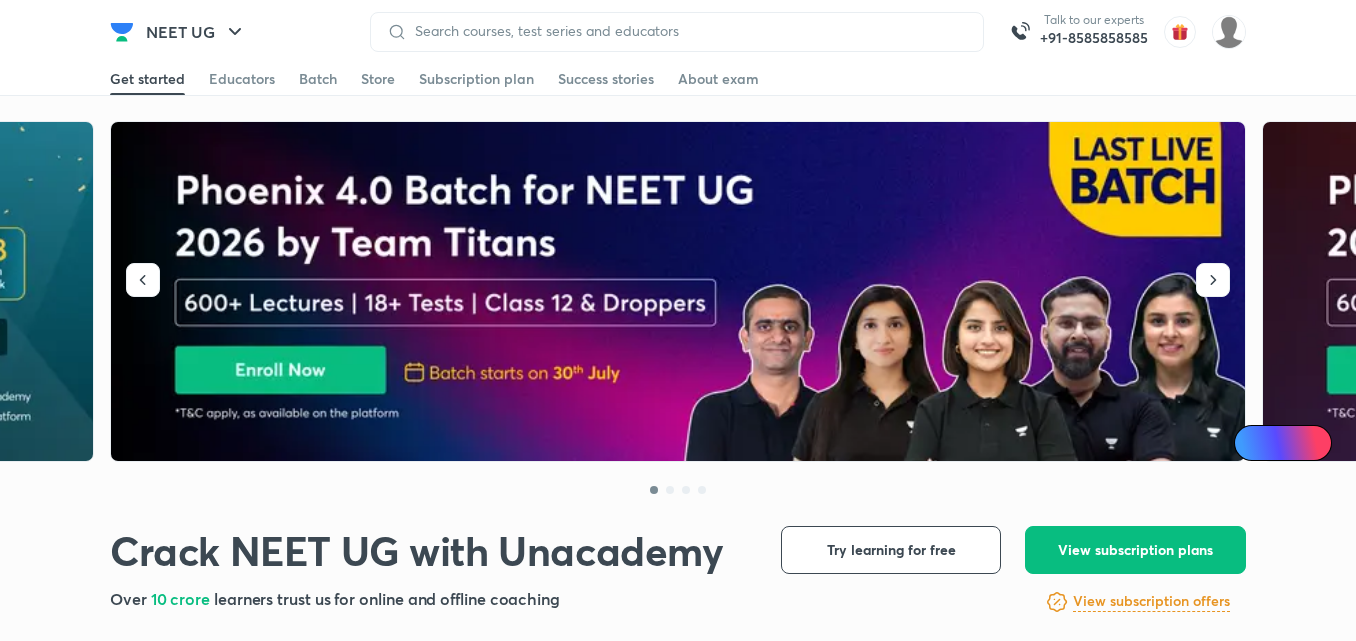 scroll, scrollTop: 0, scrollLeft: 0, axis: both 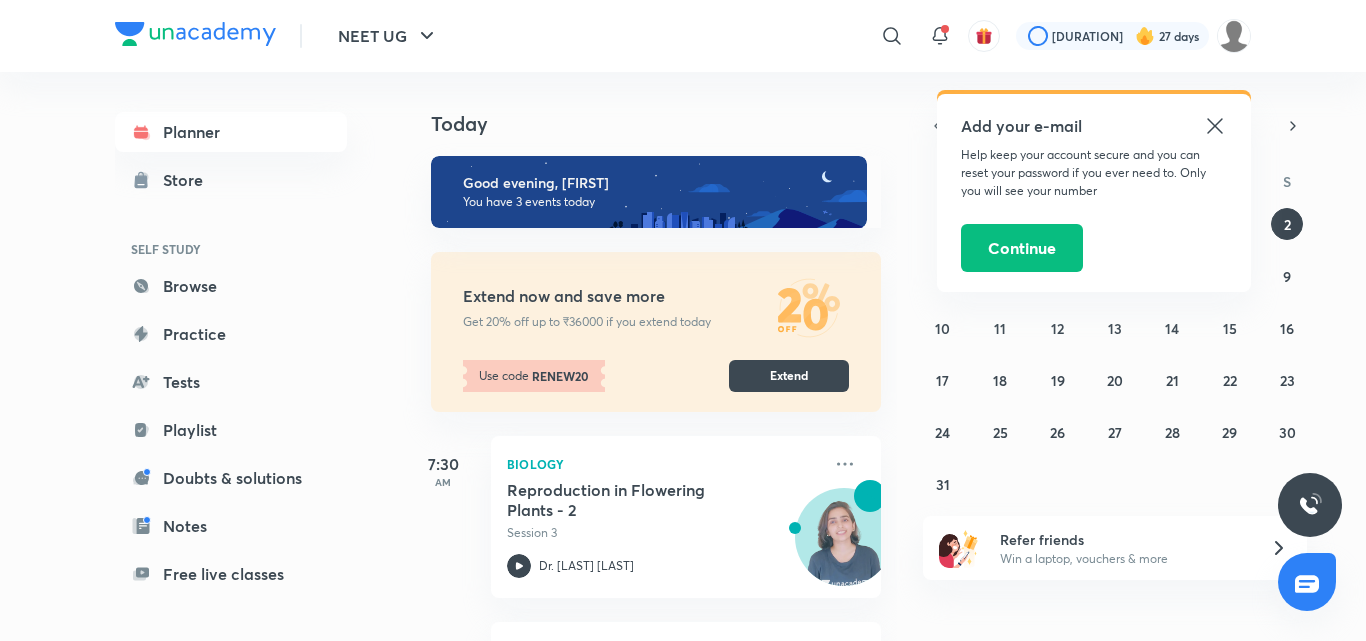 click 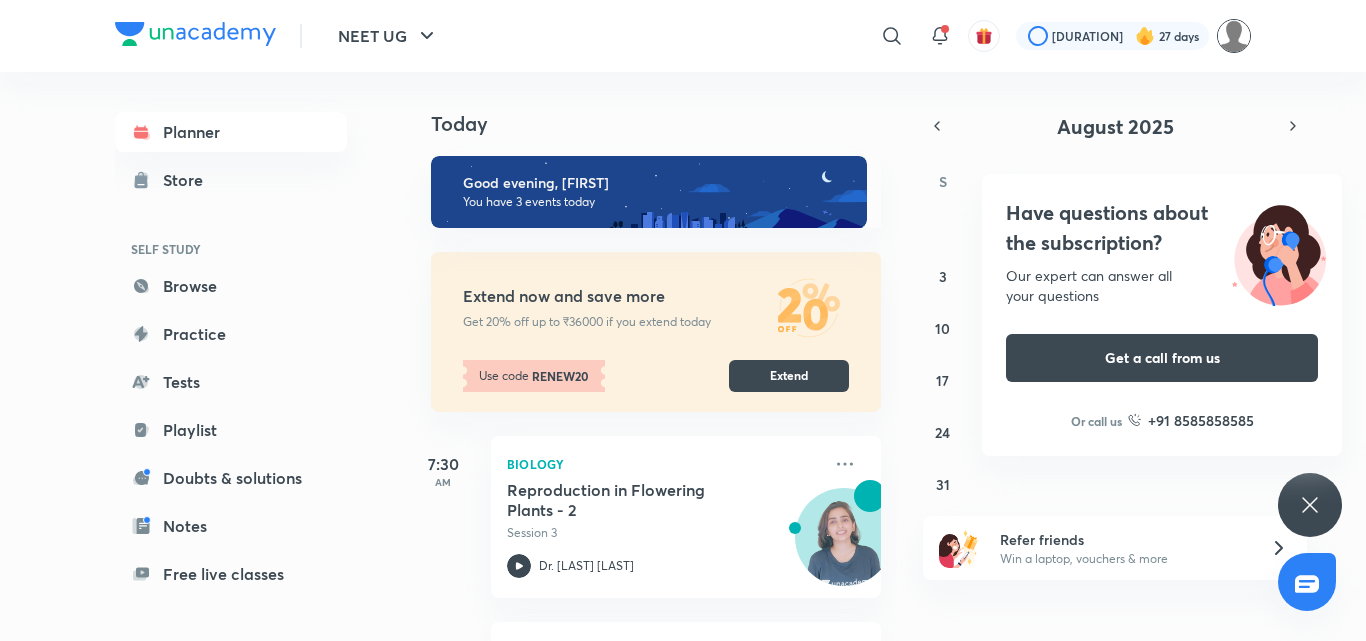click at bounding box center [1234, 36] 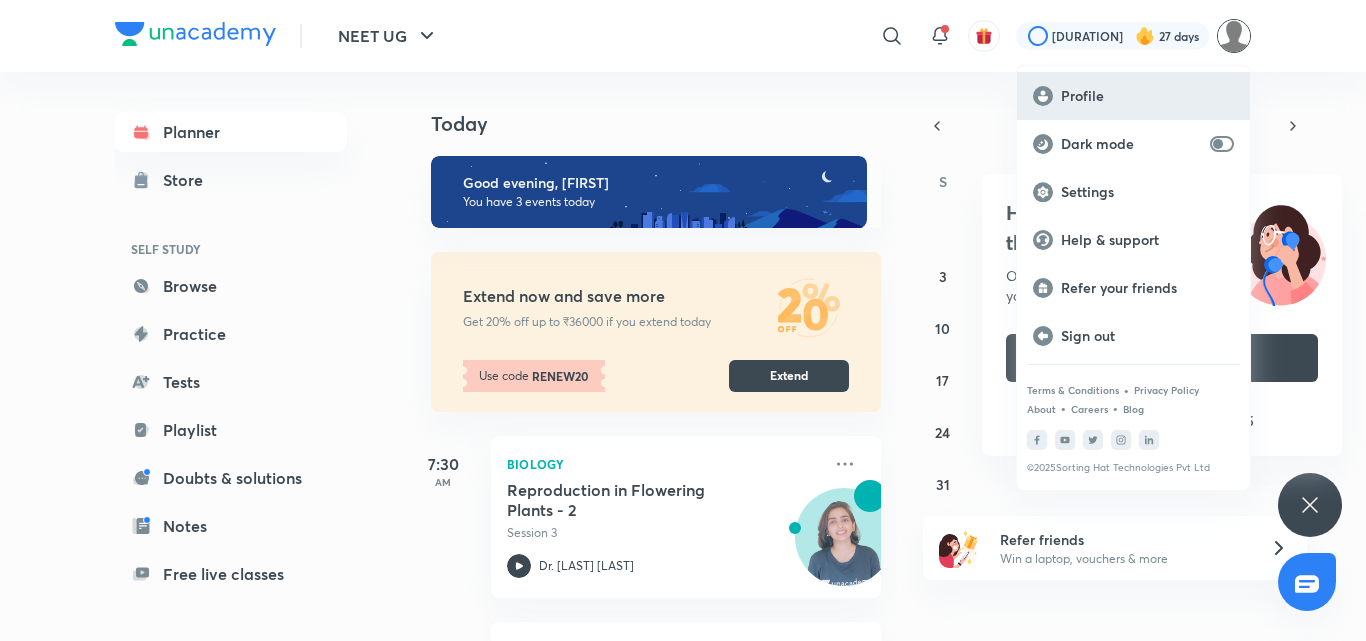 click on "Profile" at bounding box center (1147, 96) 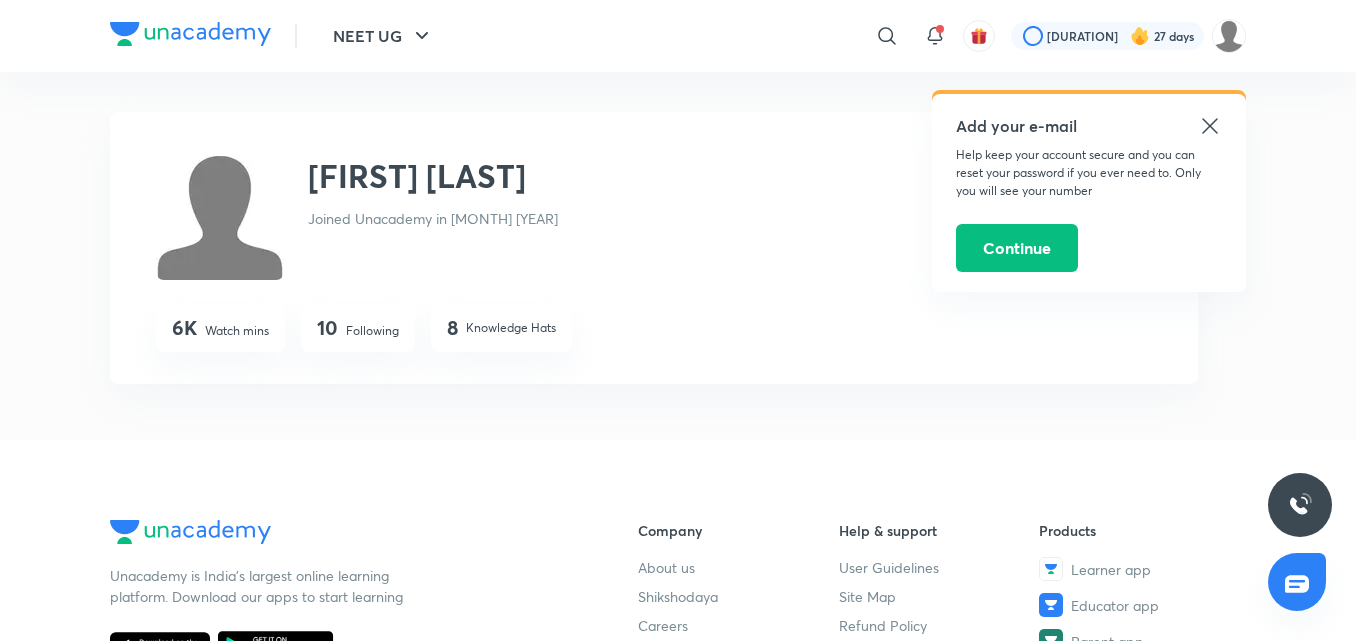 click 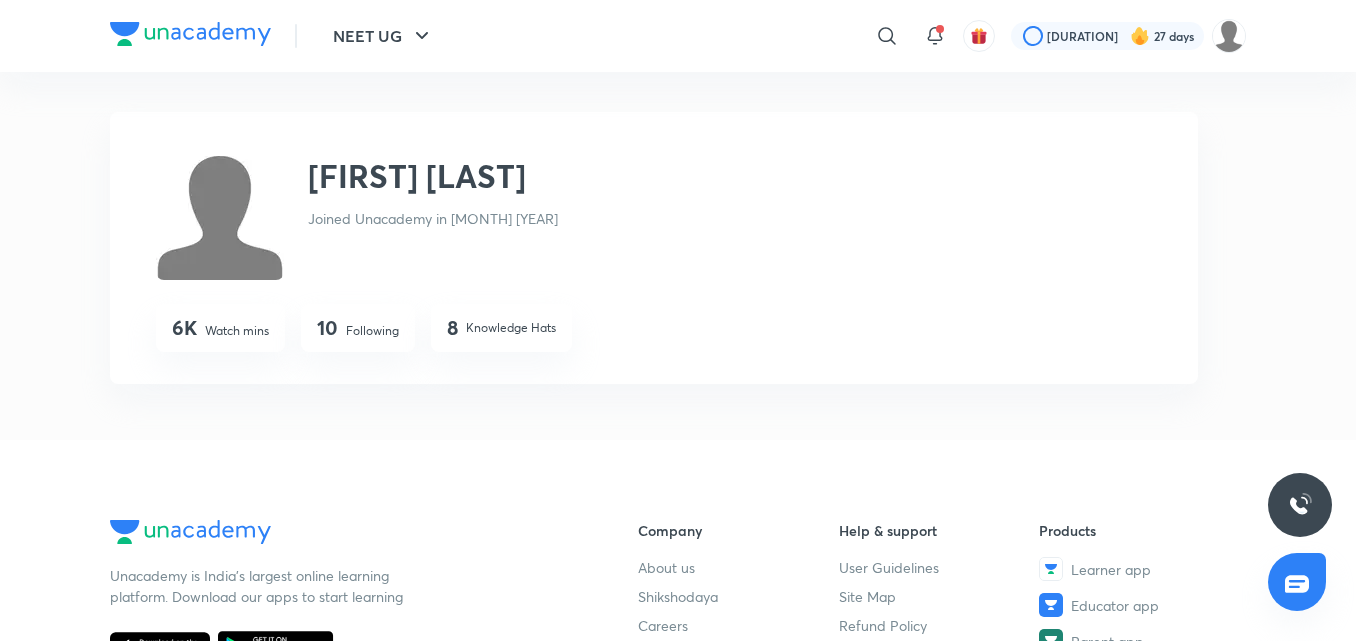 click on "10 Following" at bounding box center (358, 328) 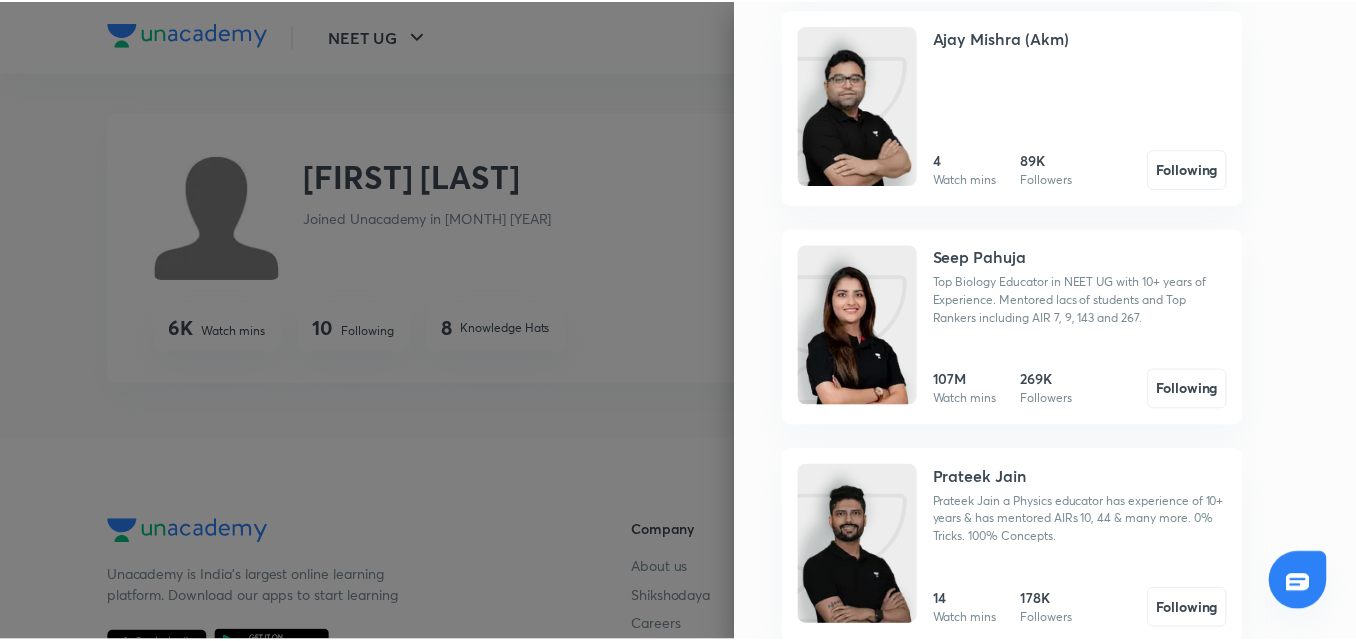 scroll, scrollTop: 801, scrollLeft: 0, axis: vertical 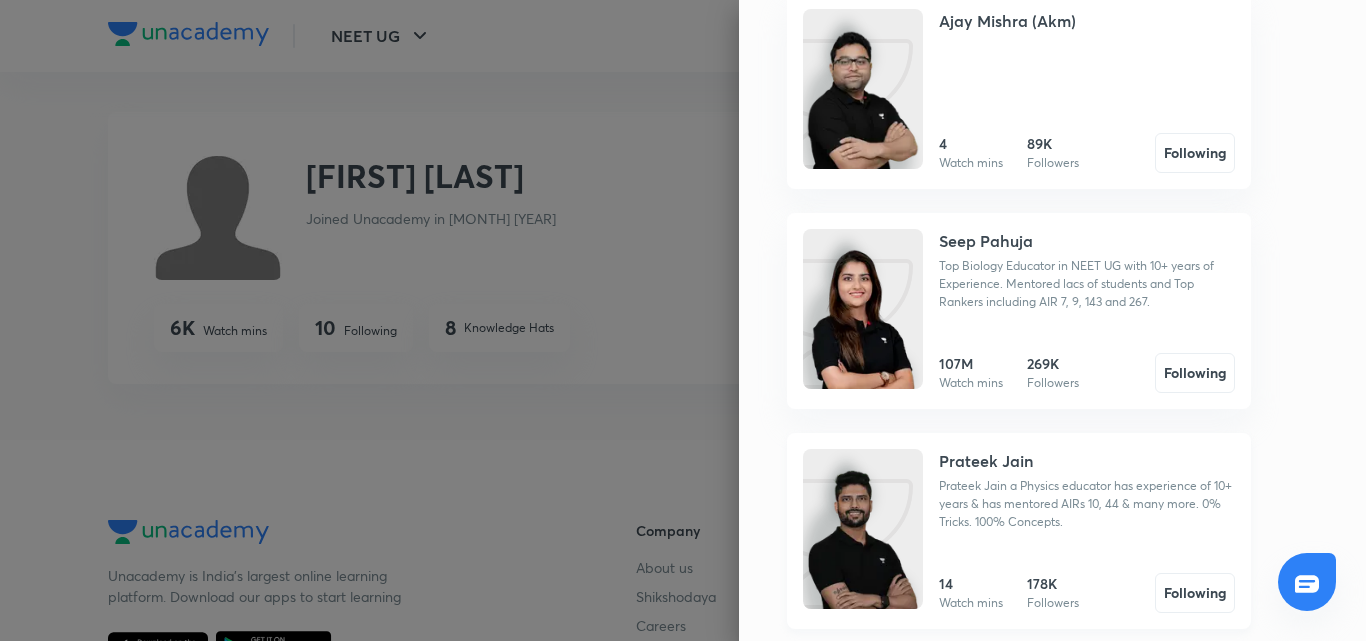 click at bounding box center (863, 549) 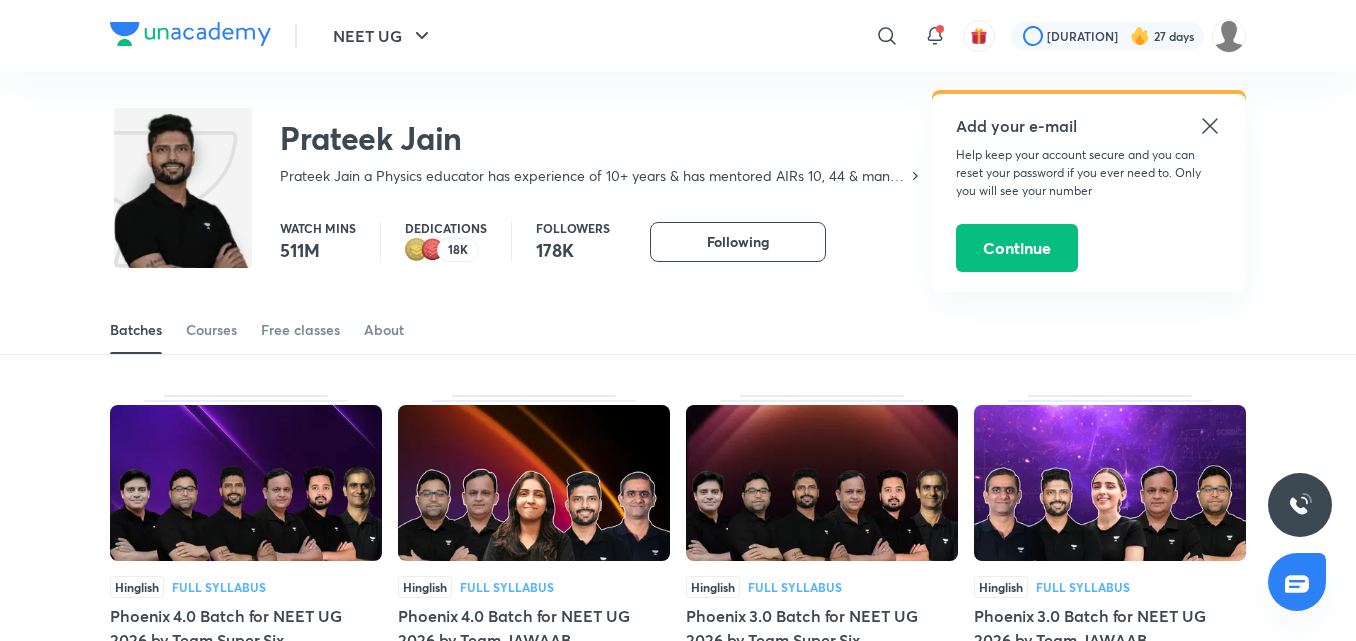 click 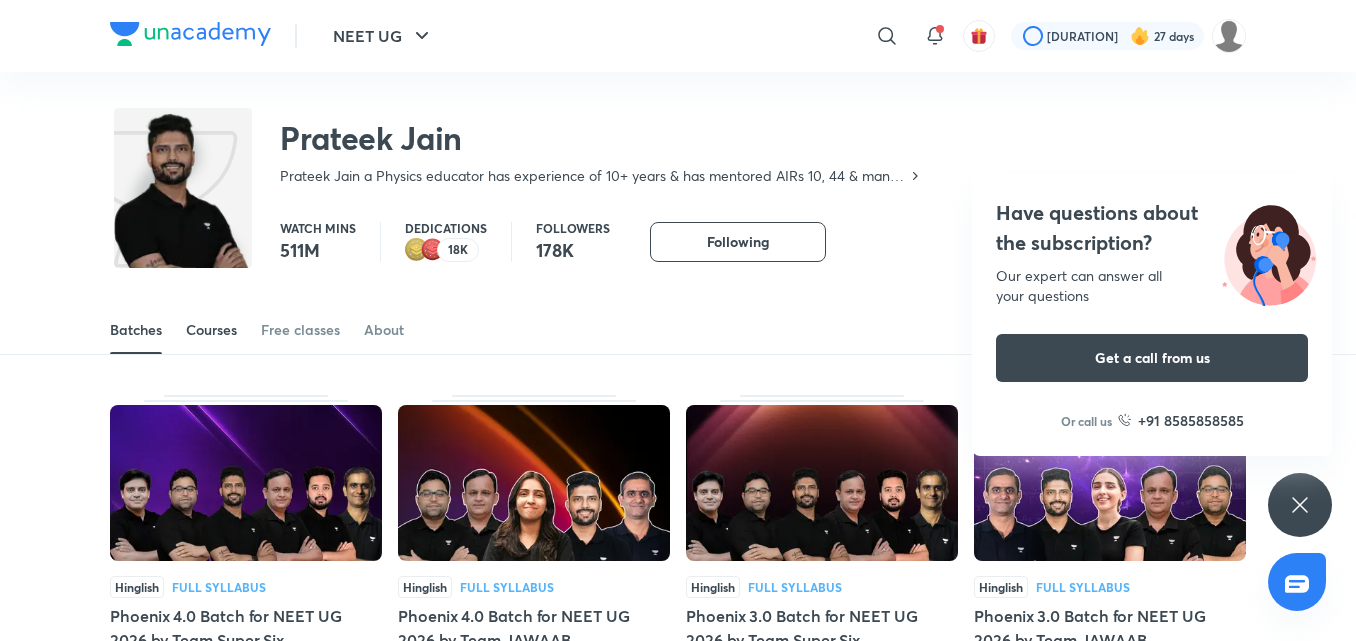 click on "Courses" at bounding box center (211, 330) 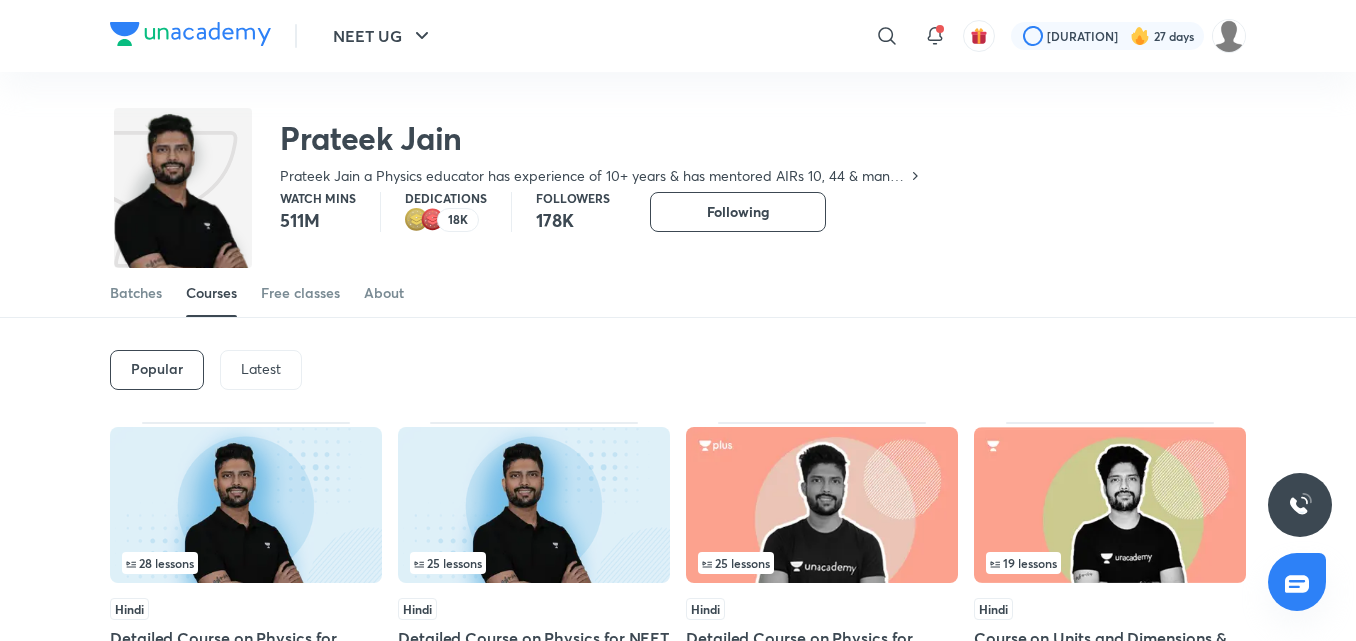 scroll, scrollTop: 27, scrollLeft: 0, axis: vertical 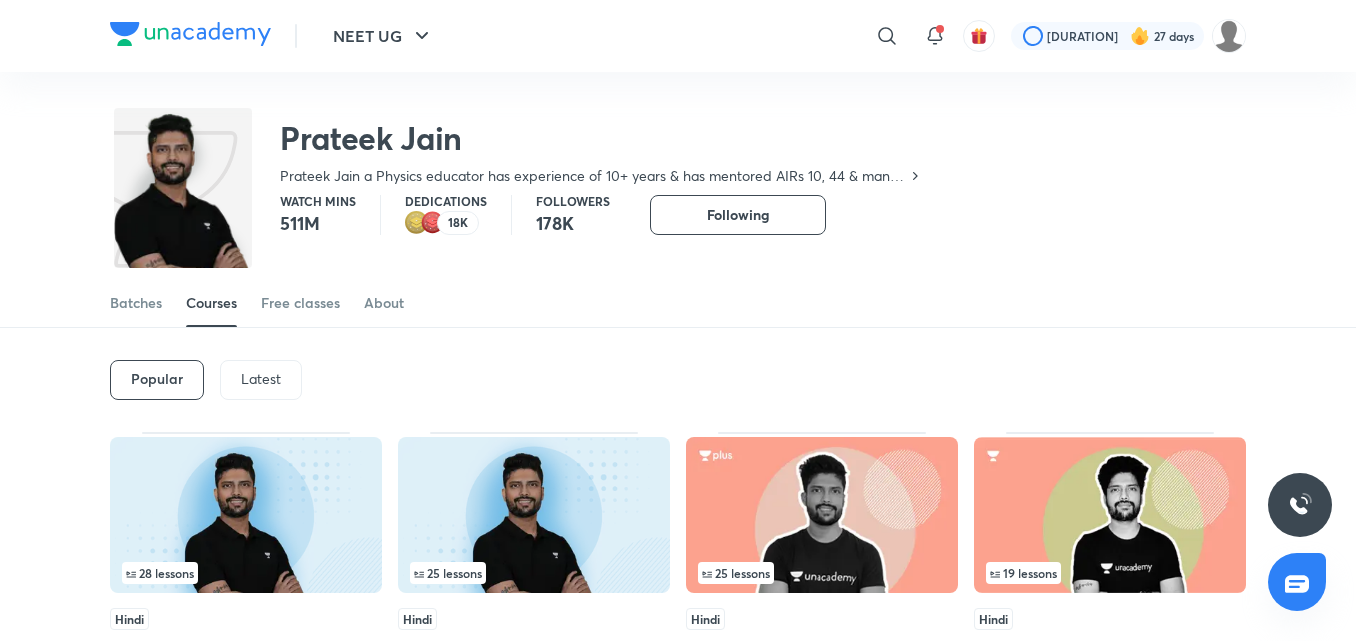click on "Latest" at bounding box center [261, 379] 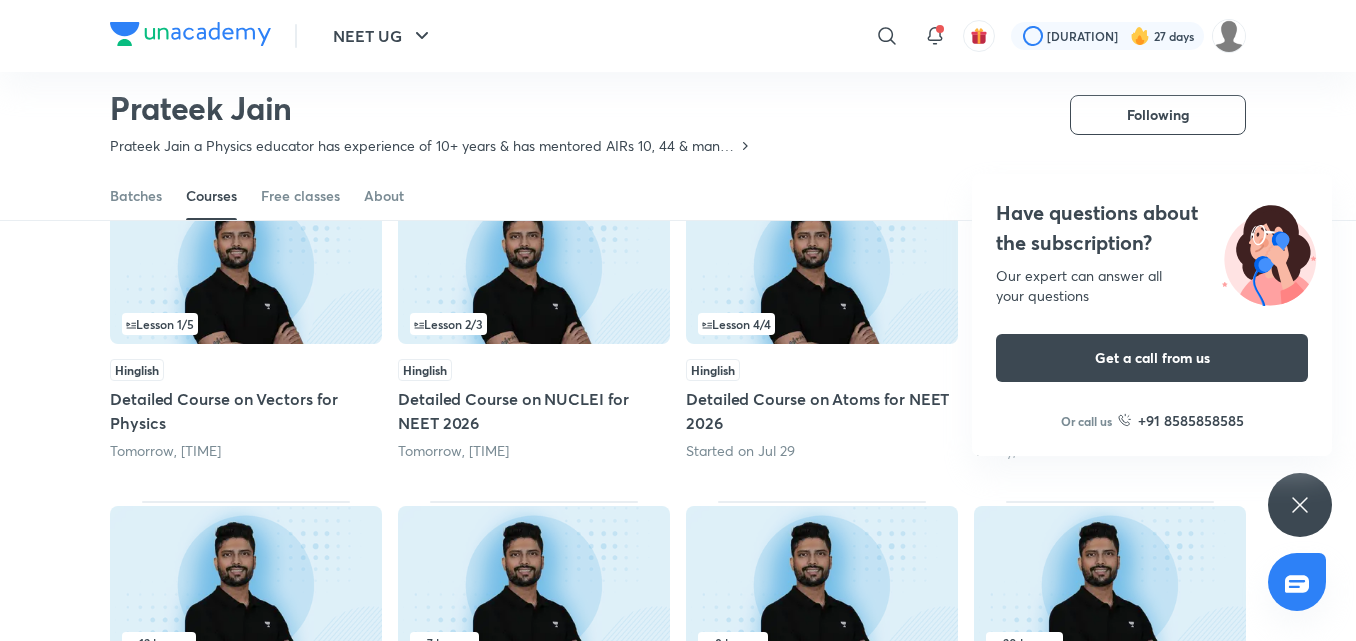 scroll, scrollTop: 270, scrollLeft: 0, axis: vertical 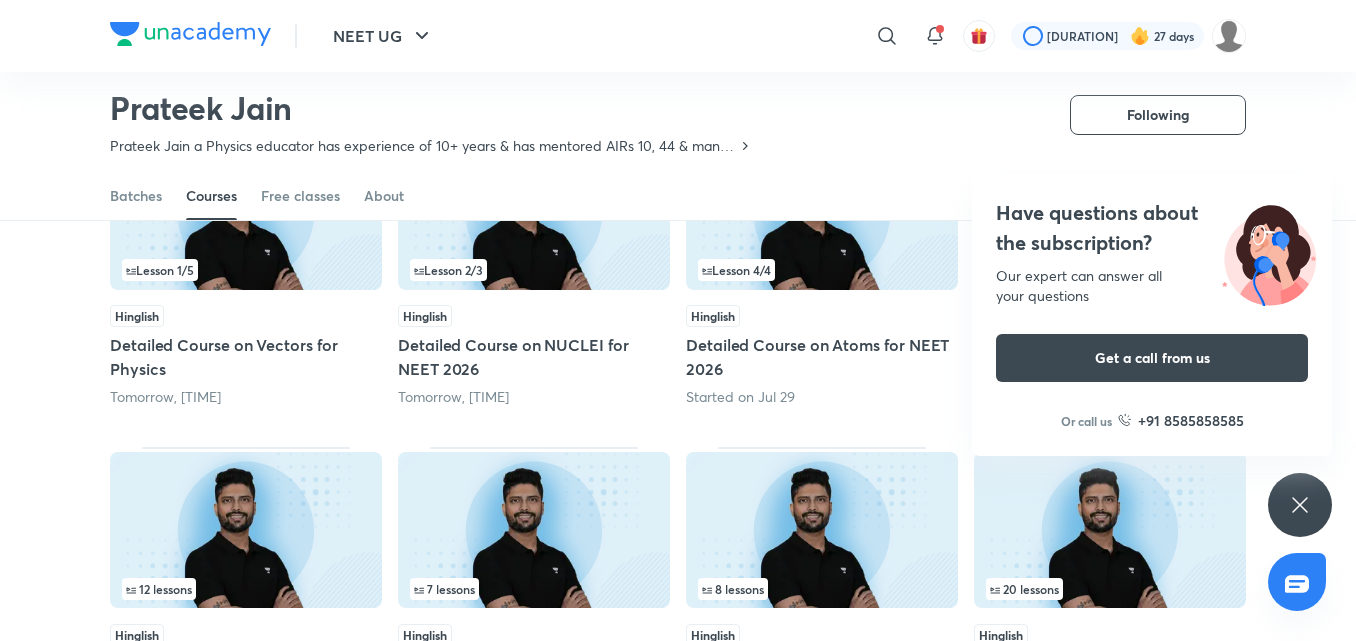 click 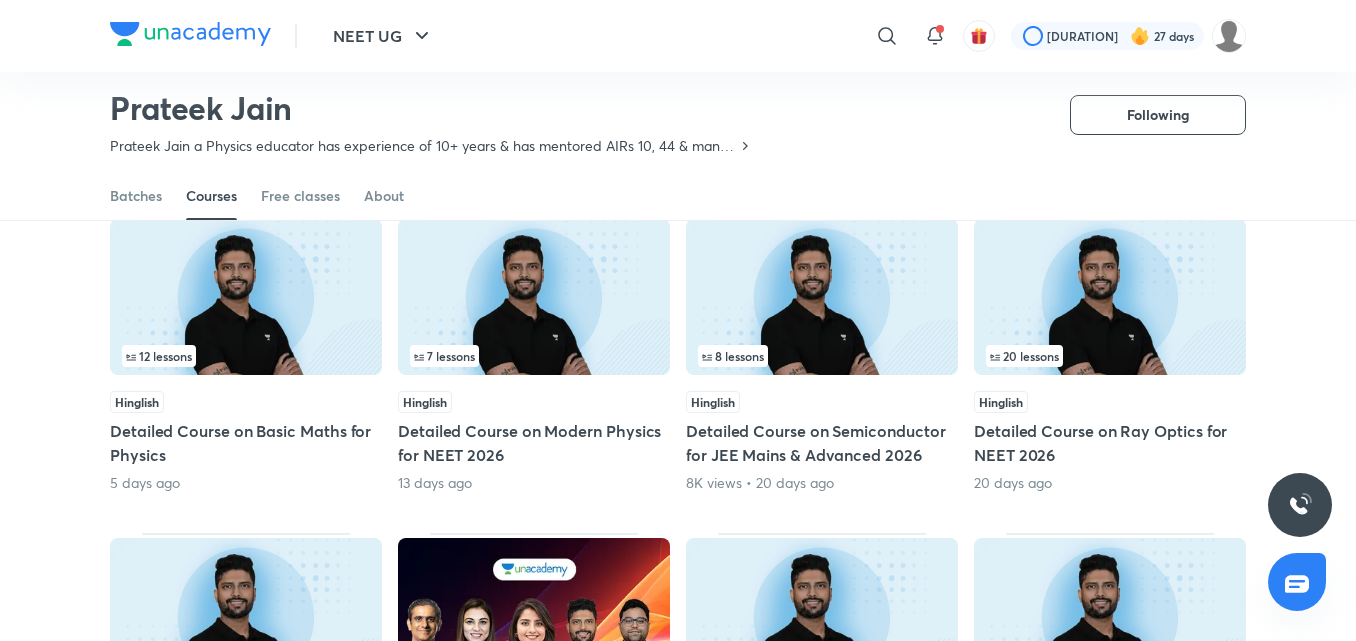 scroll, scrollTop: 453, scrollLeft: 0, axis: vertical 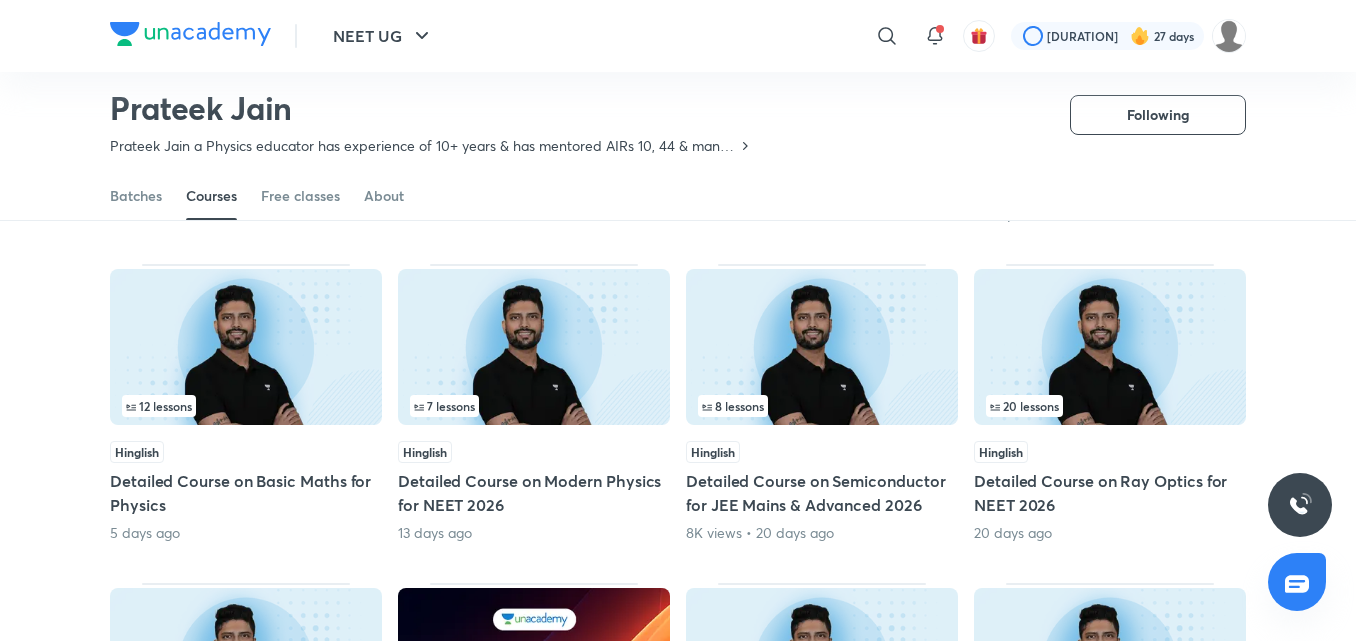 click at bounding box center (246, 347) 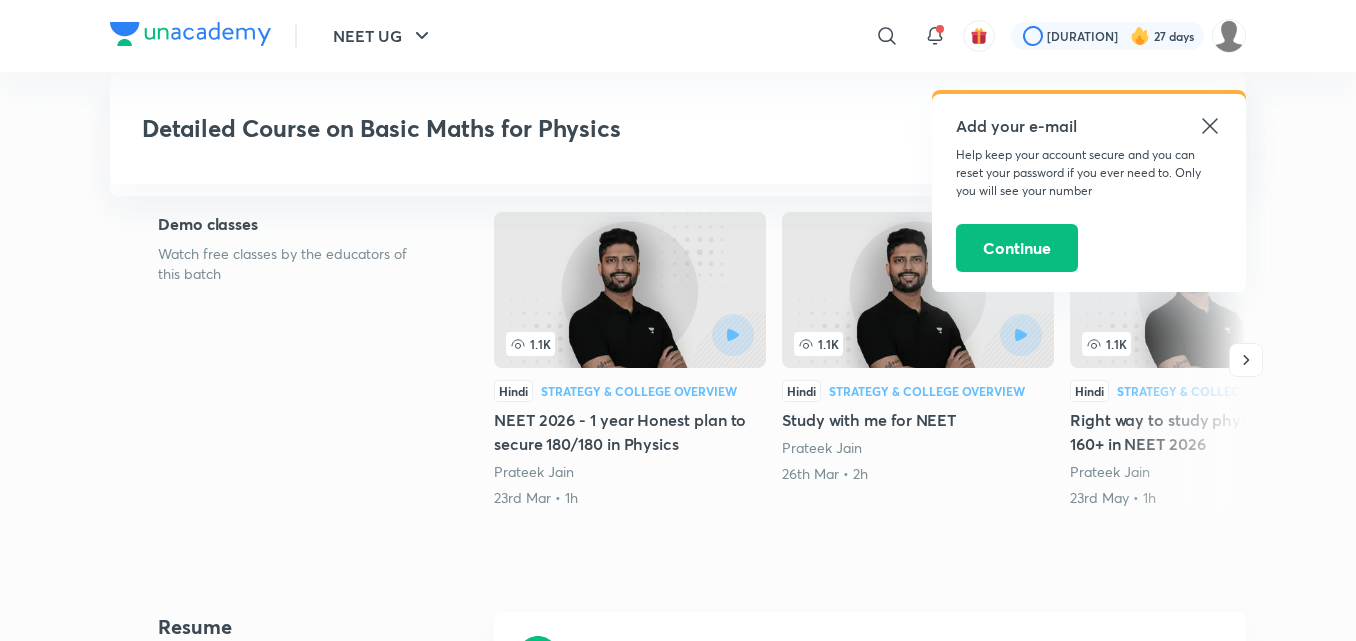 scroll, scrollTop: 484, scrollLeft: 0, axis: vertical 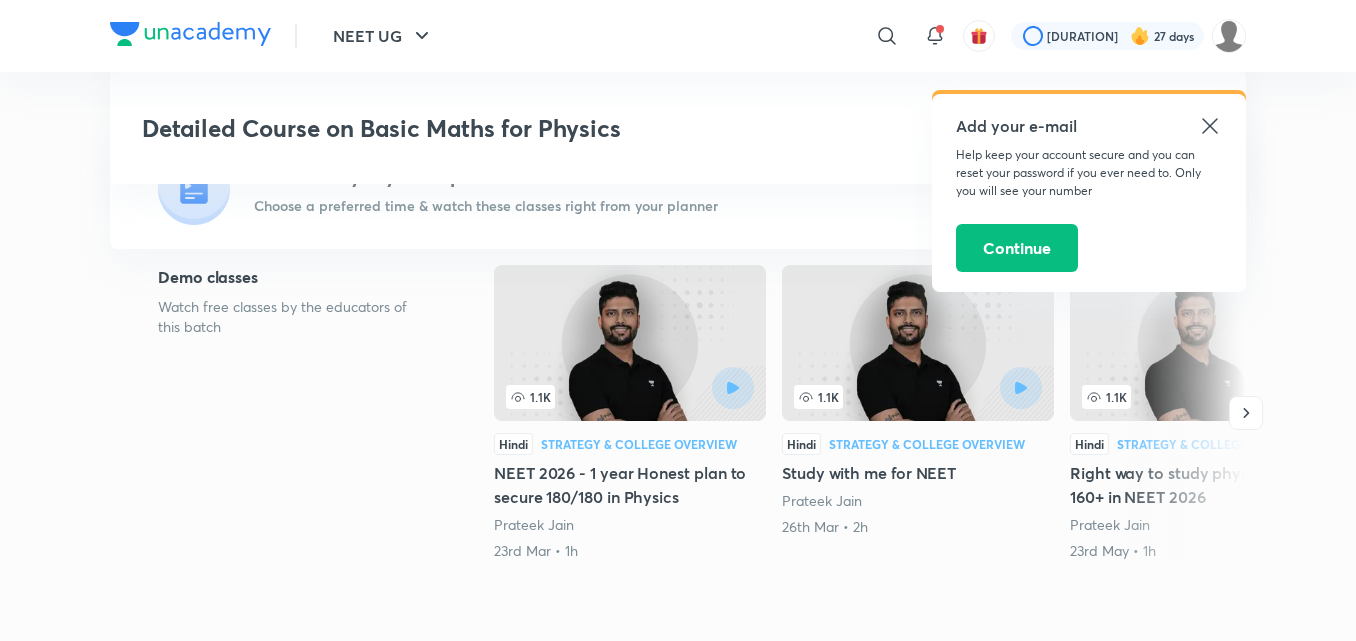 click 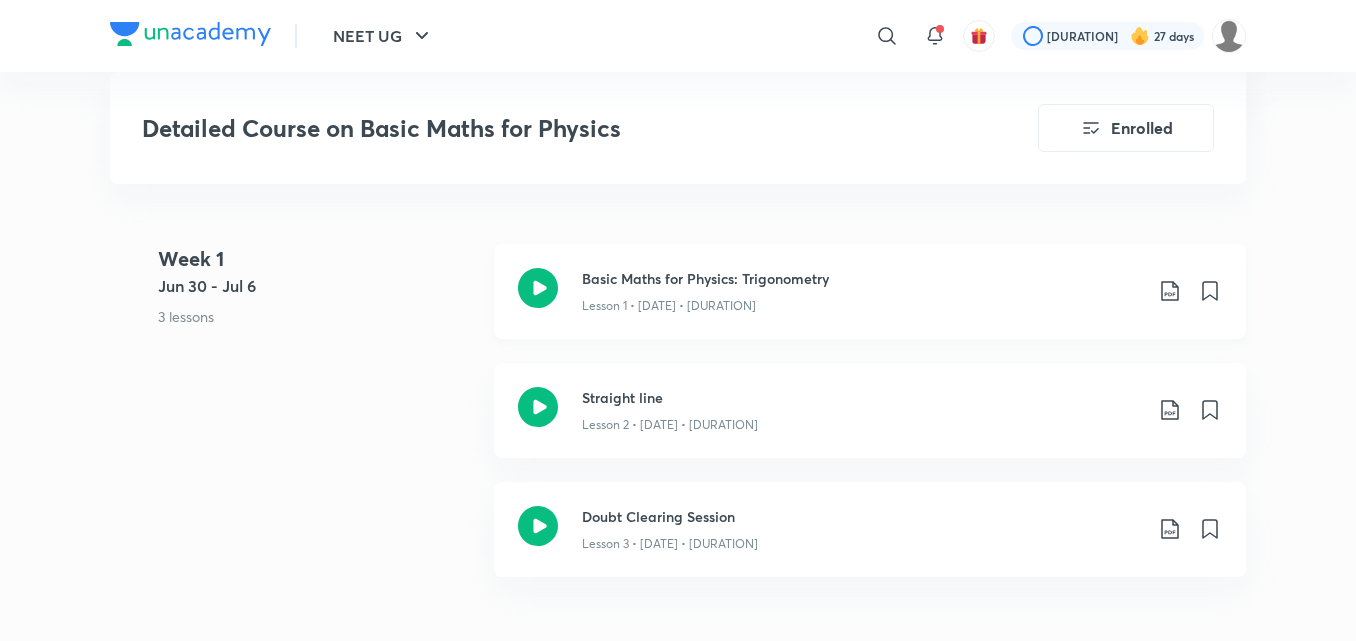 scroll, scrollTop: 1134, scrollLeft: 0, axis: vertical 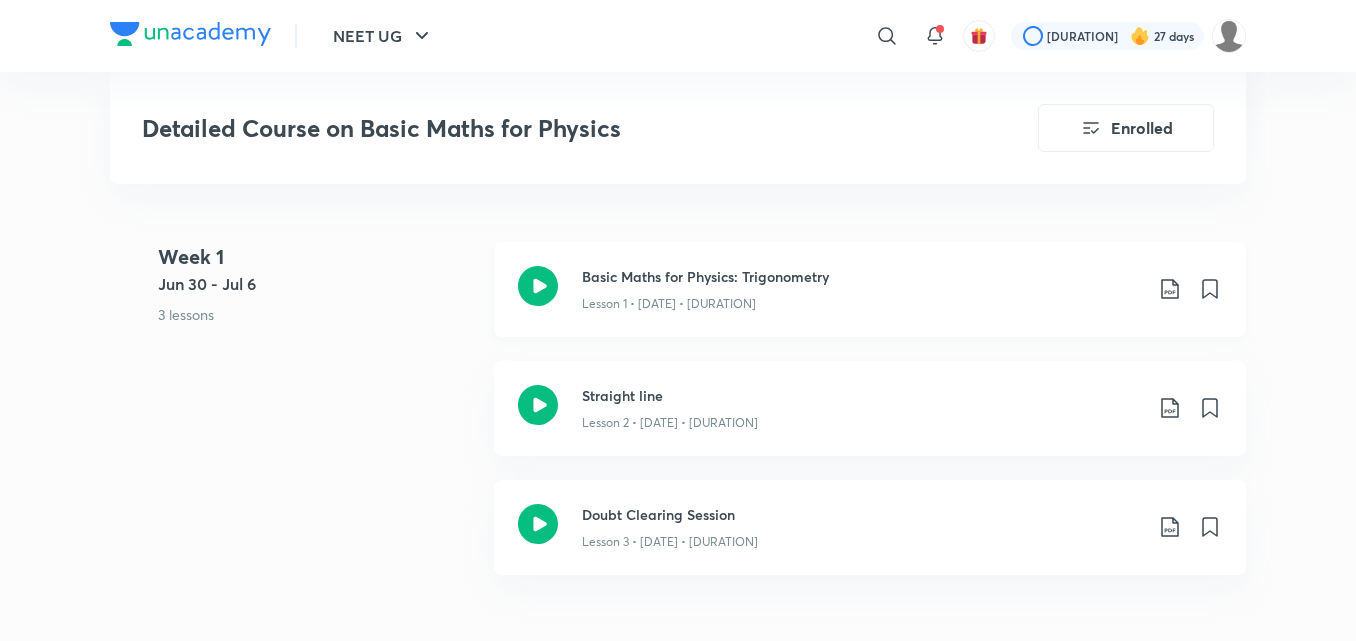 click on "Basic Maths for Physics: Trigonometry Lesson 1 • [DATE] • [DURATION]" at bounding box center [870, 289] 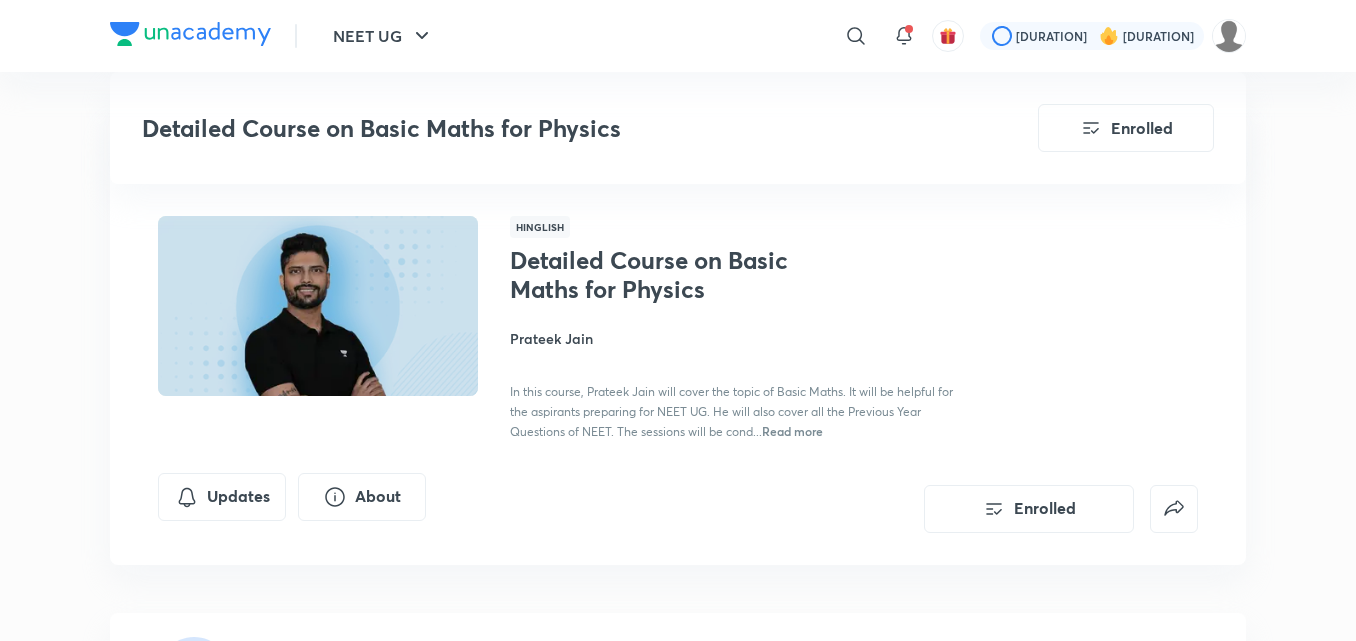 scroll, scrollTop: 1134, scrollLeft: 0, axis: vertical 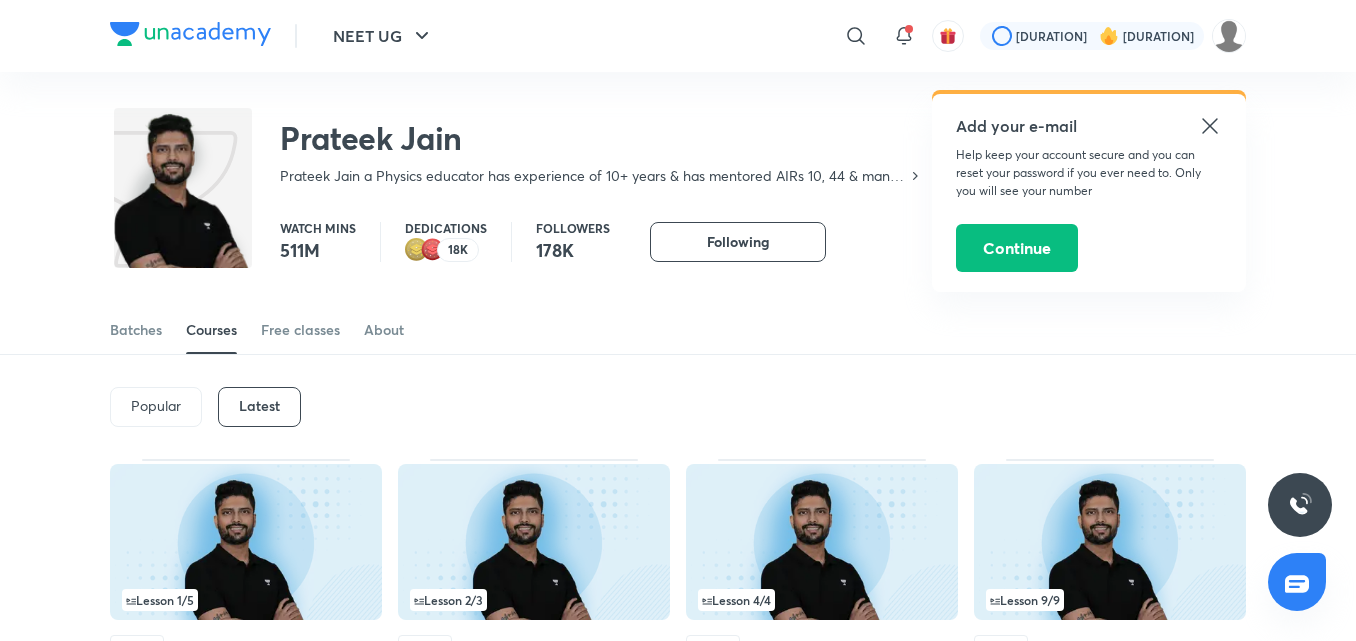 click 